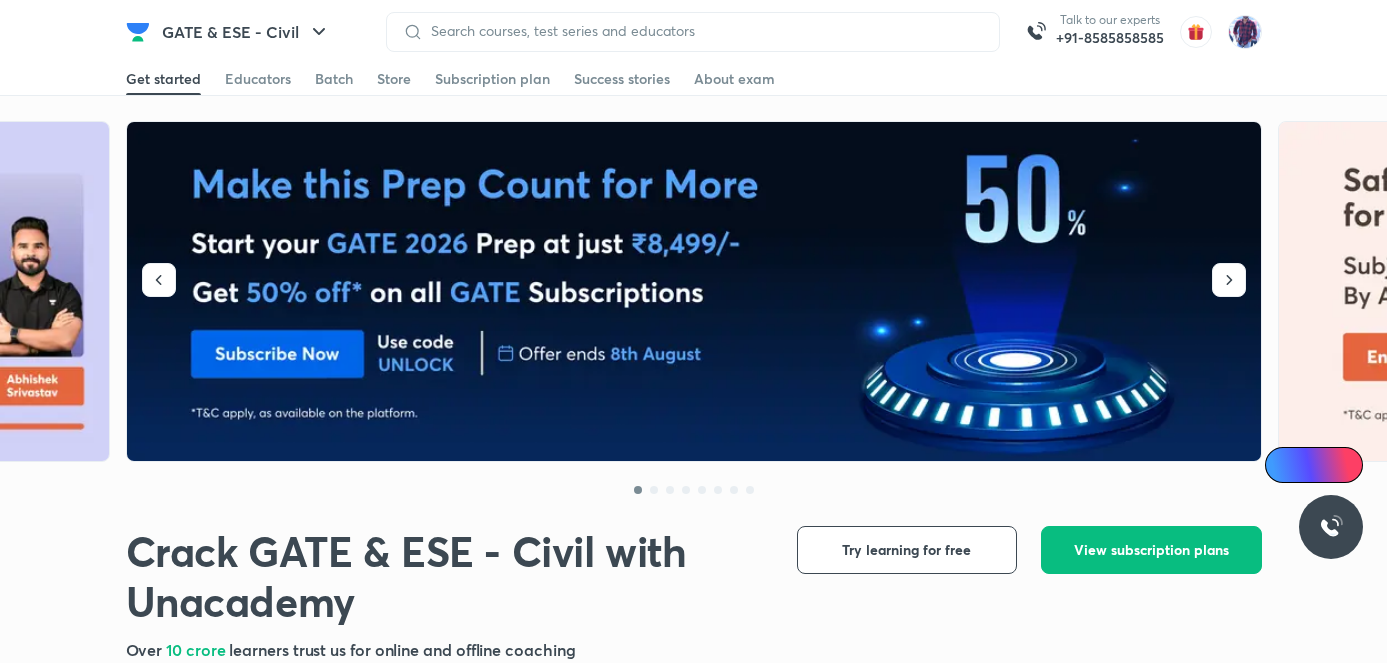 scroll, scrollTop: 0, scrollLeft: 0, axis: both 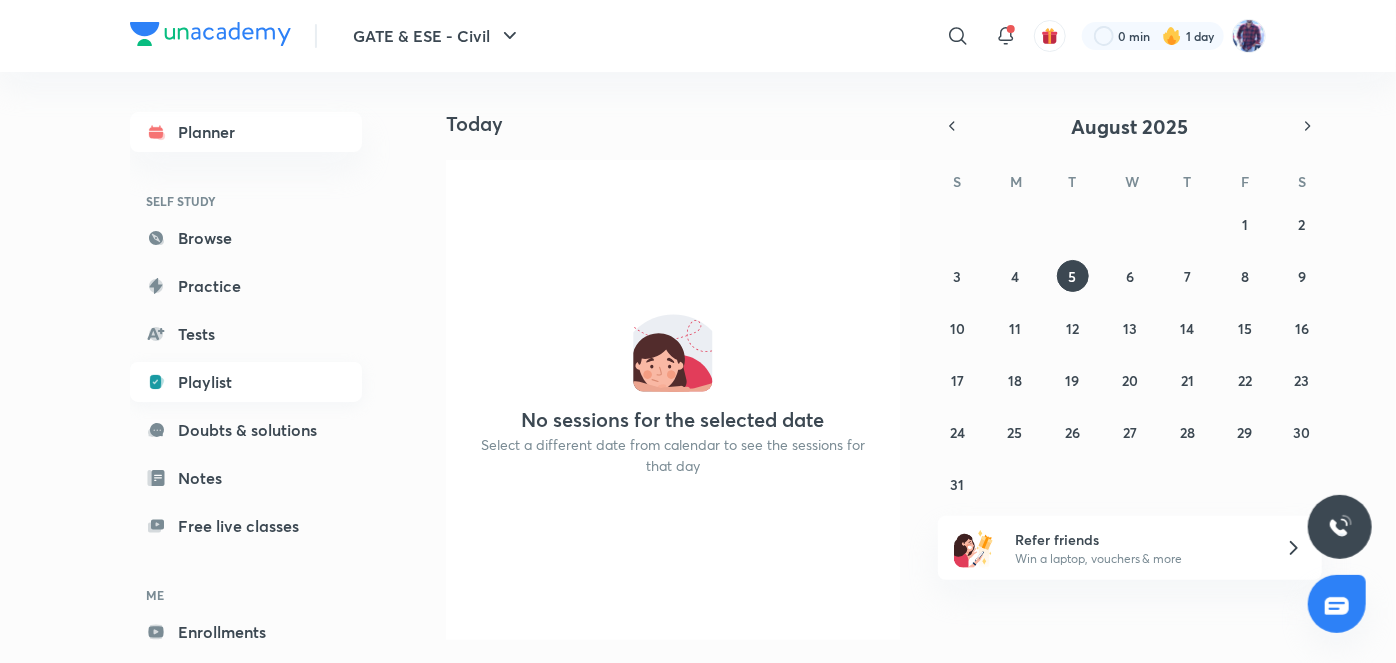 click on "Playlist" at bounding box center [246, 382] 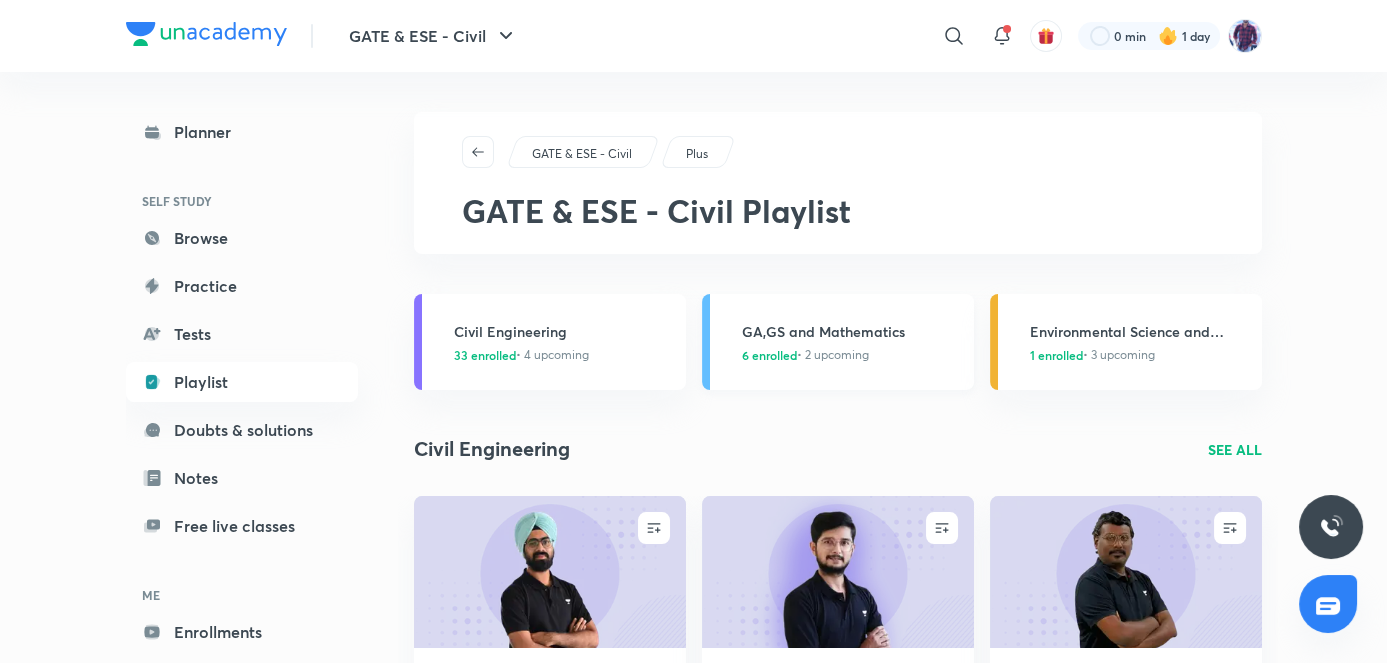 click on "GA,GS and Mathematics 6 enrolled  • 2 upcoming" at bounding box center (852, 342) 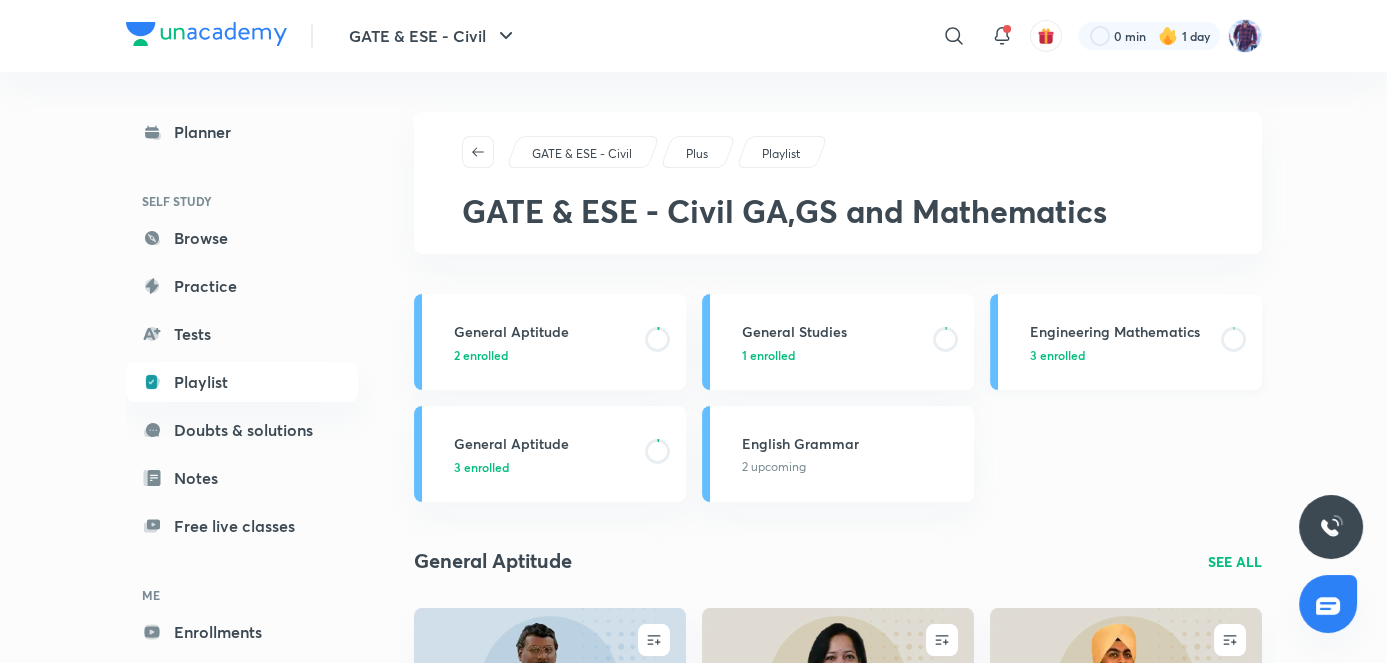 click on "Engineering Mathematics" at bounding box center (1119, 331) 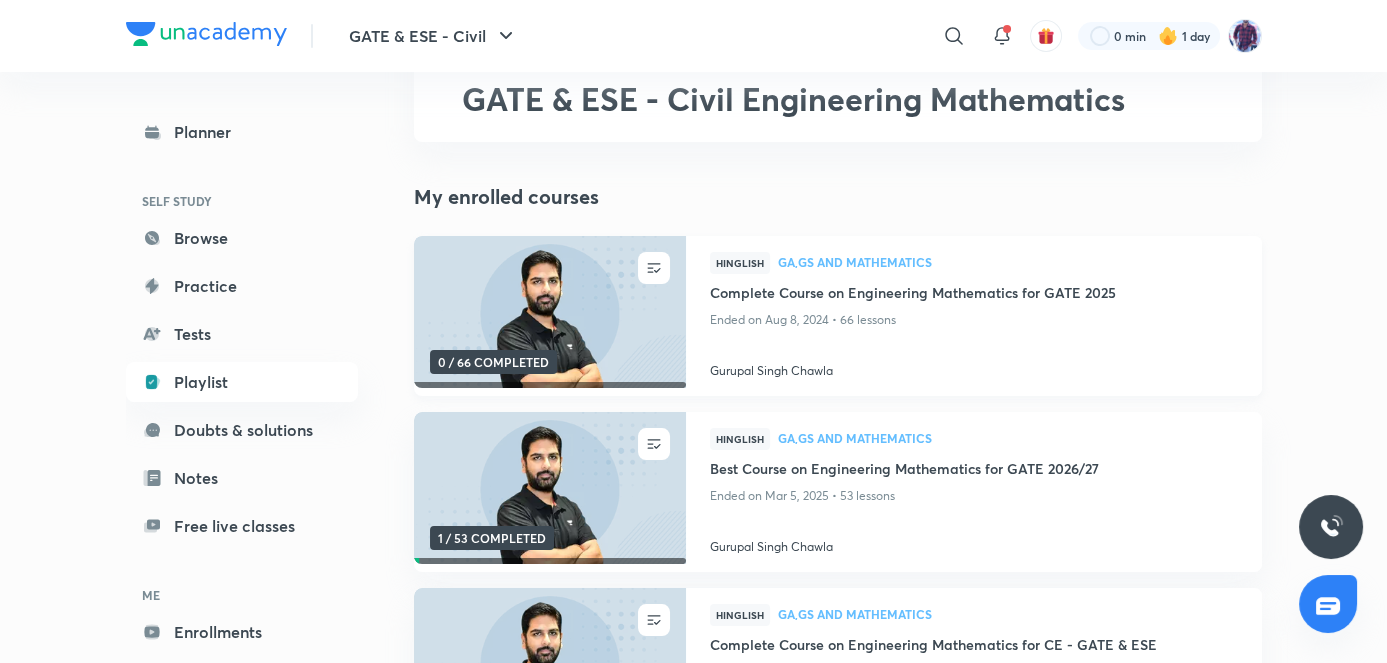 scroll, scrollTop: 116, scrollLeft: 0, axis: vertical 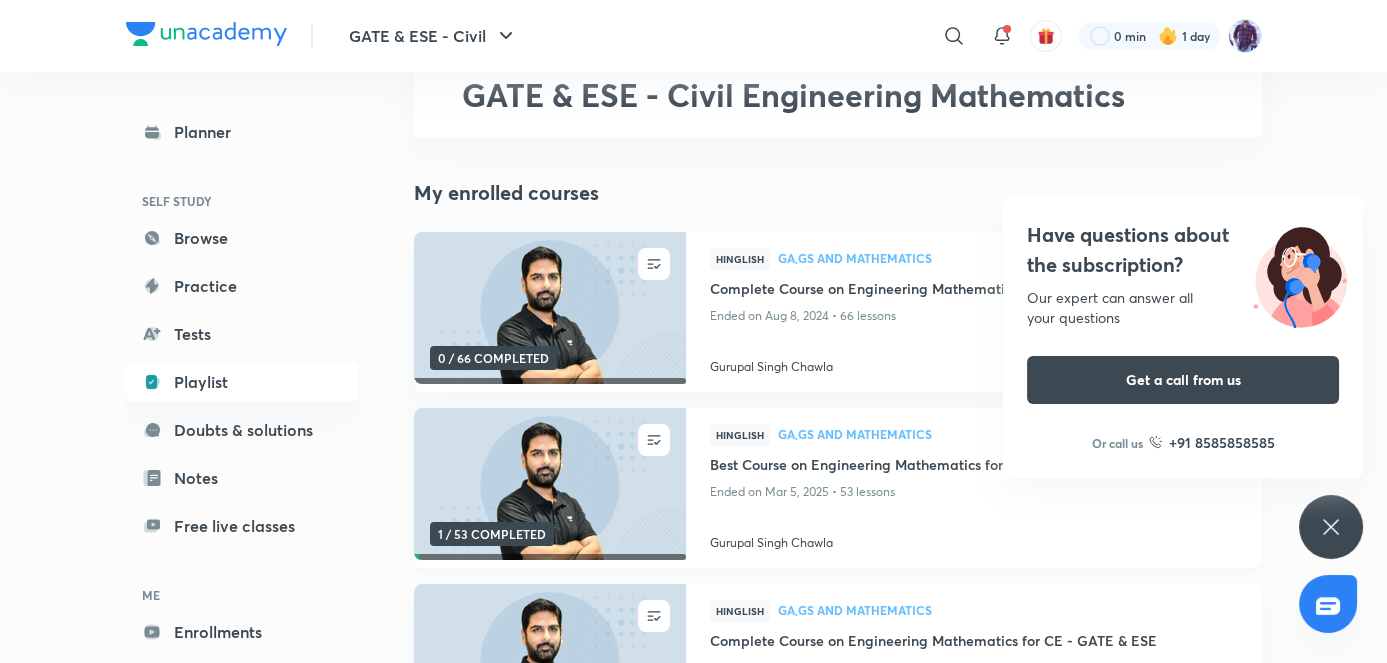 click at bounding box center [549, 484] 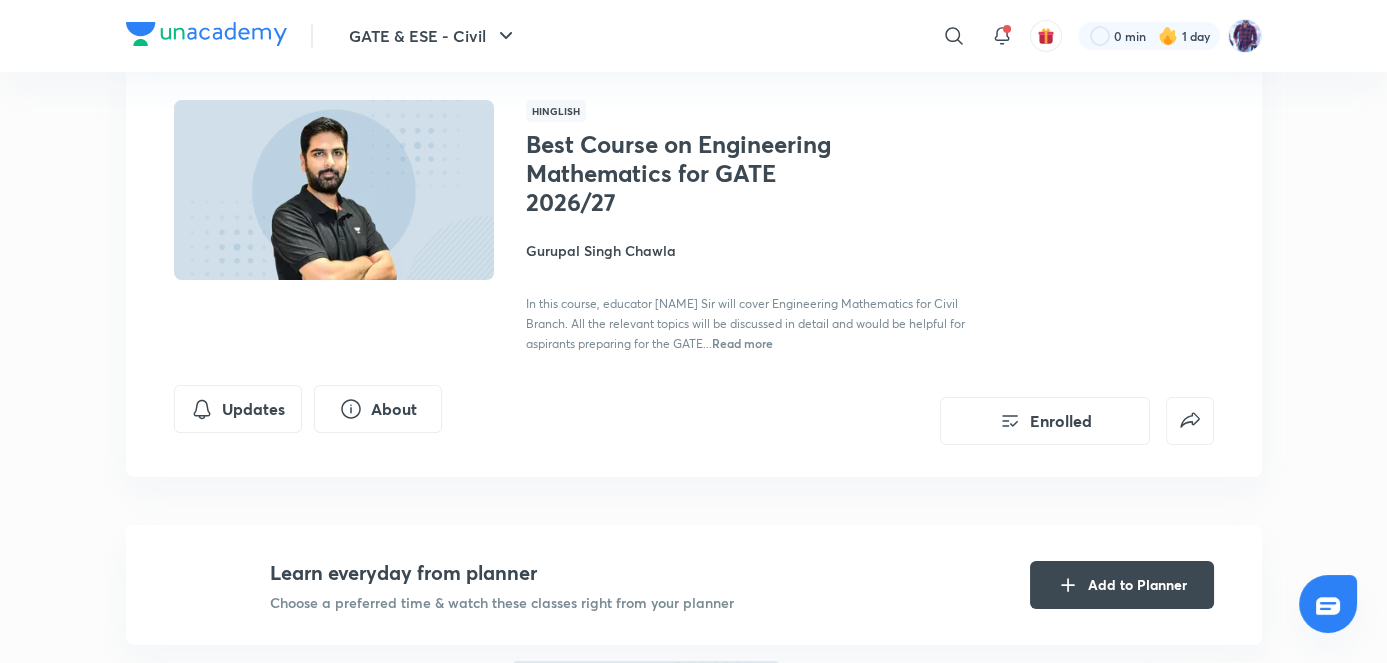 scroll, scrollTop: 0, scrollLeft: 0, axis: both 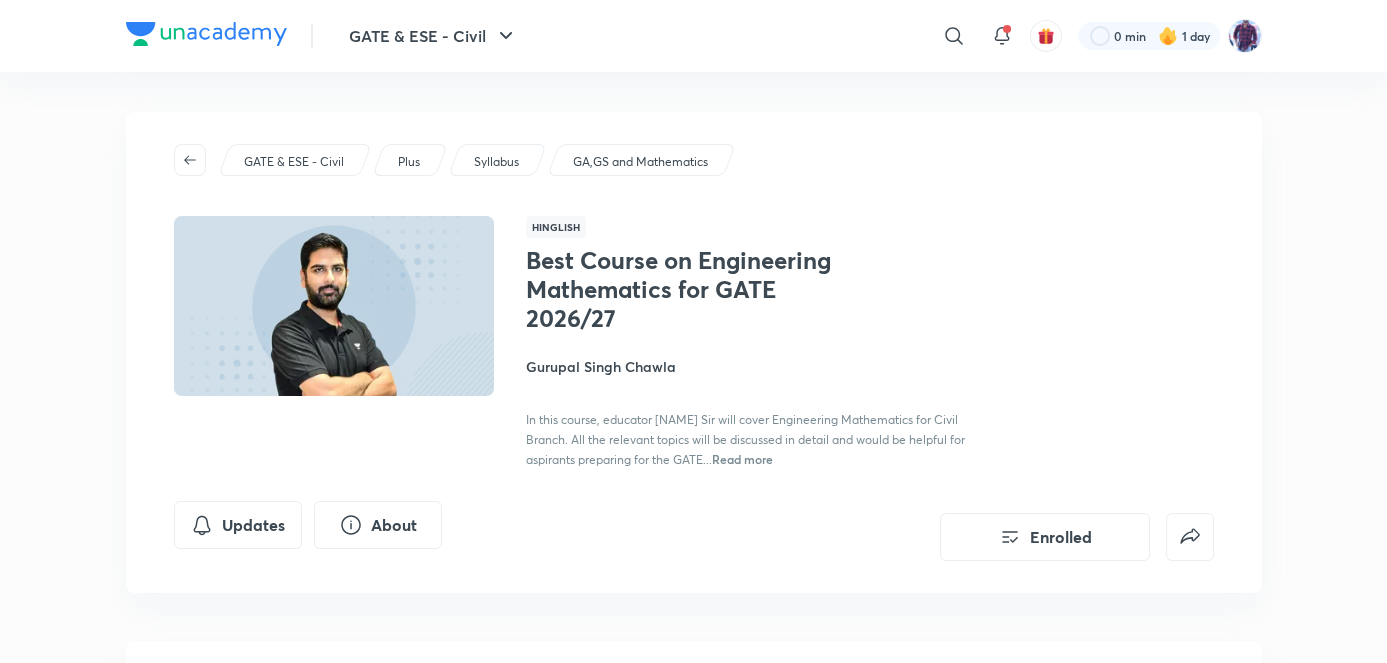click on "Read more" at bounding box center (742, 459) 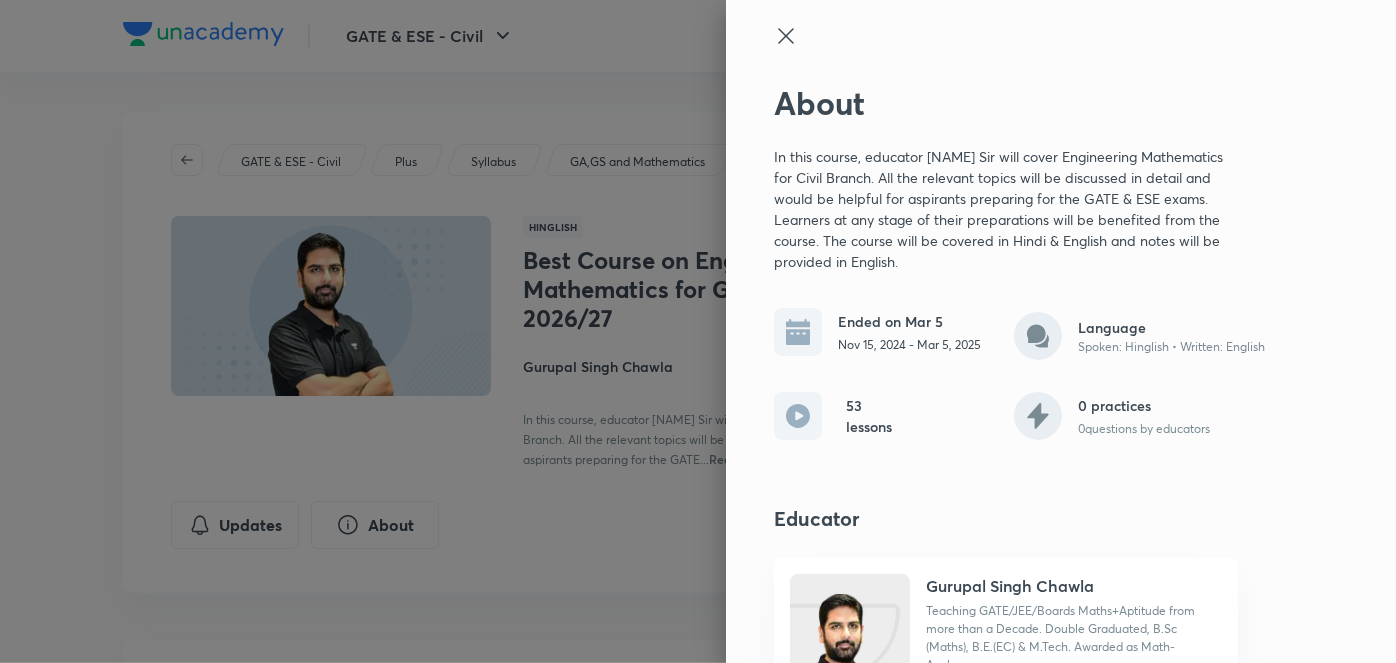 click at bounding box center [698, 331] 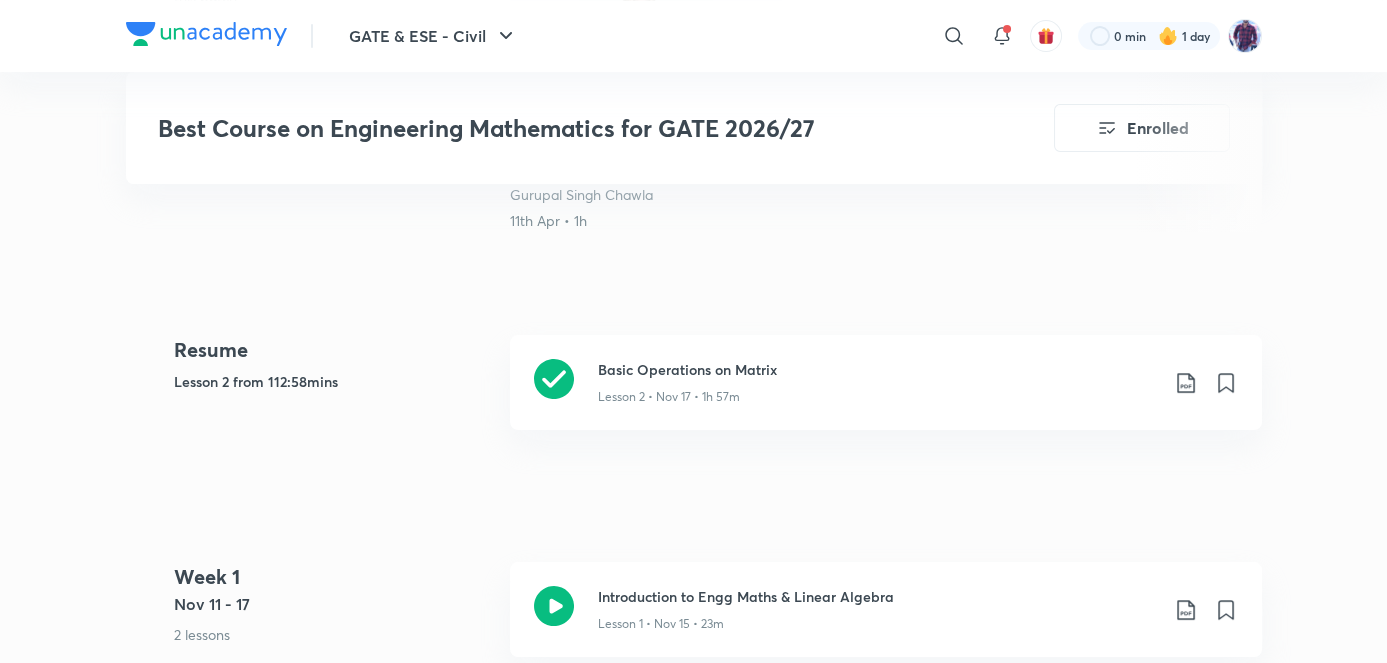 scroll, scrollTop: 1002, scrollLeft: 0, axis: vertical 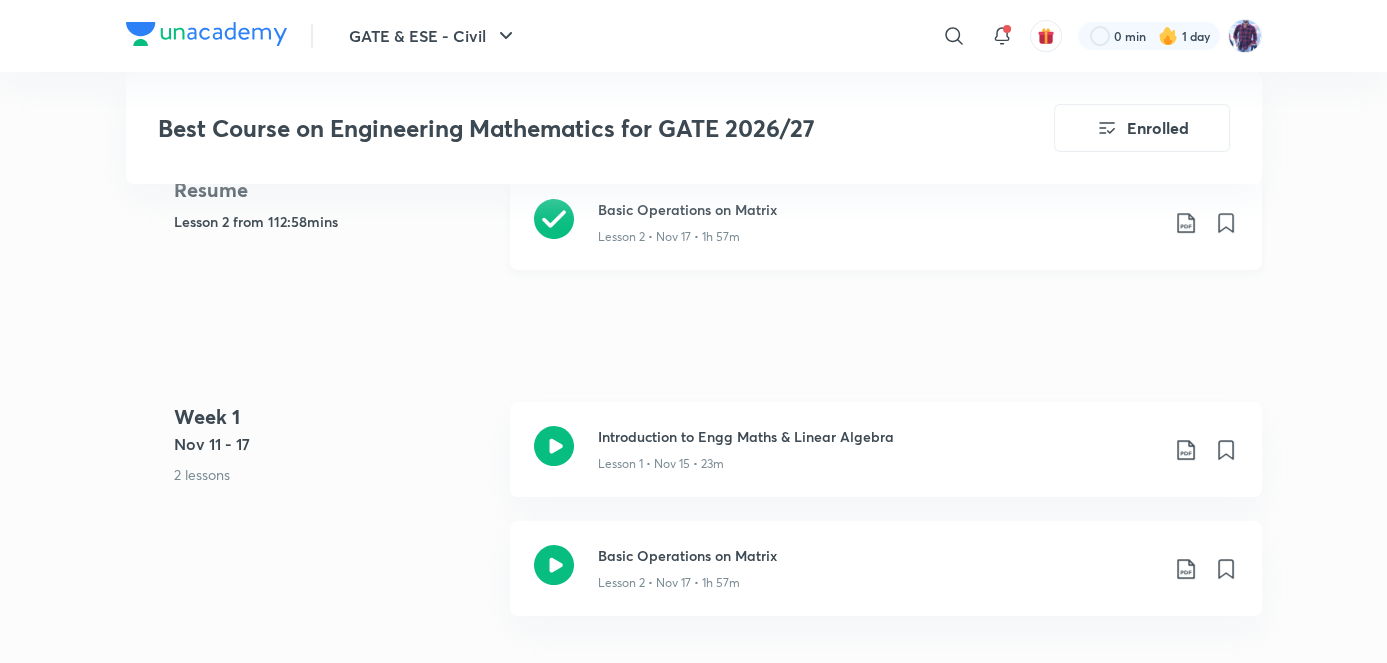 click on "Lesson 2  •  Nov 17  •  1h 57m" at bounding box center [878, 233] 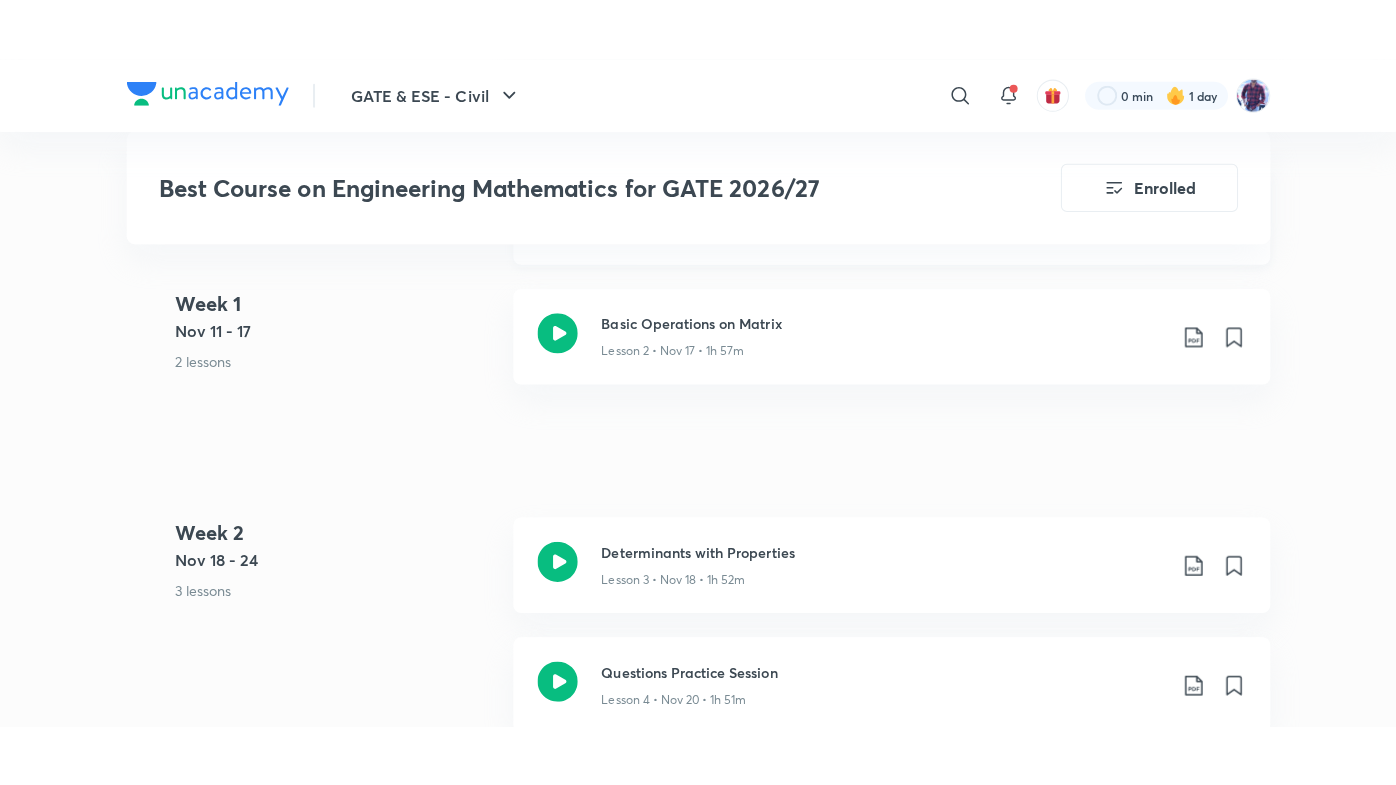 scroll, scrollTop: 1348, scrollLeft: 0, axis: vertical 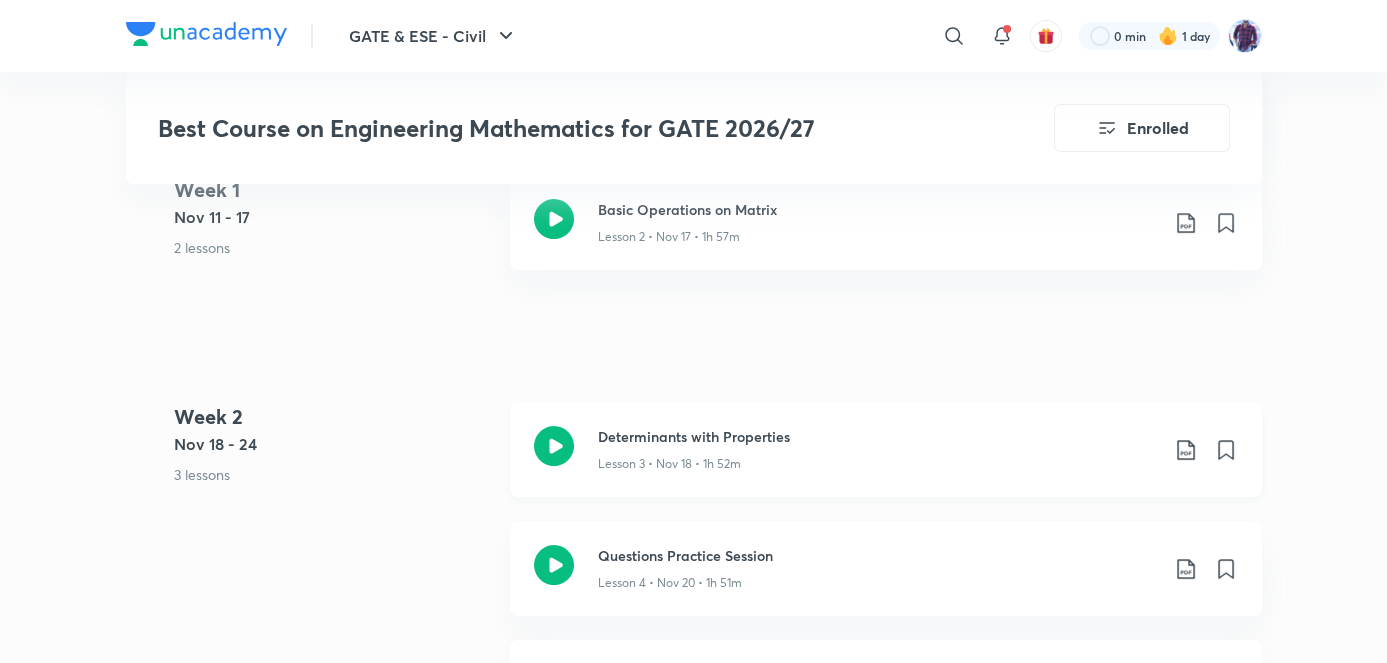 click on "Lesson 3  •  Nov 18  •  1h 52m" at bounding box center [878, 460] 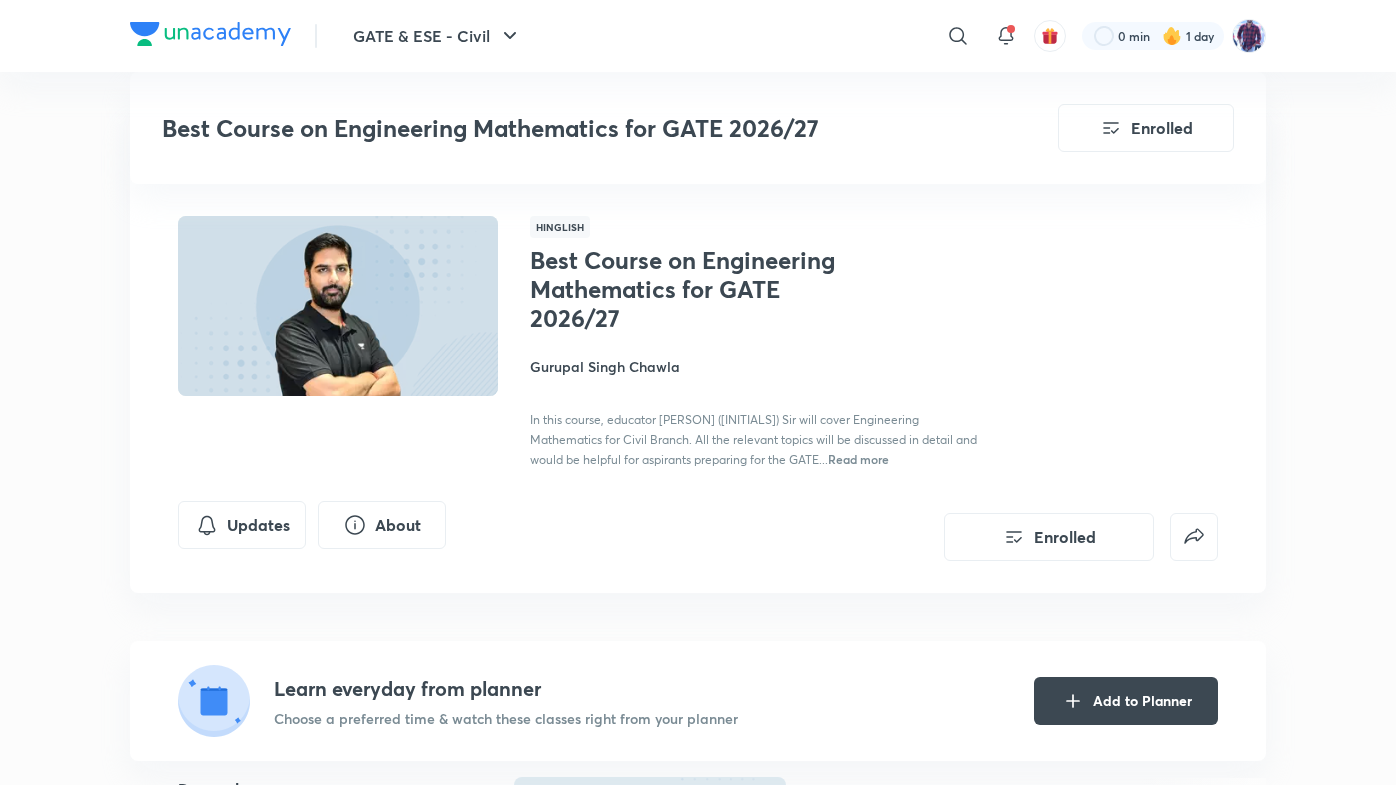 scroll, scrollTop: 1348, scrollLeft: 0, axis: vertical 